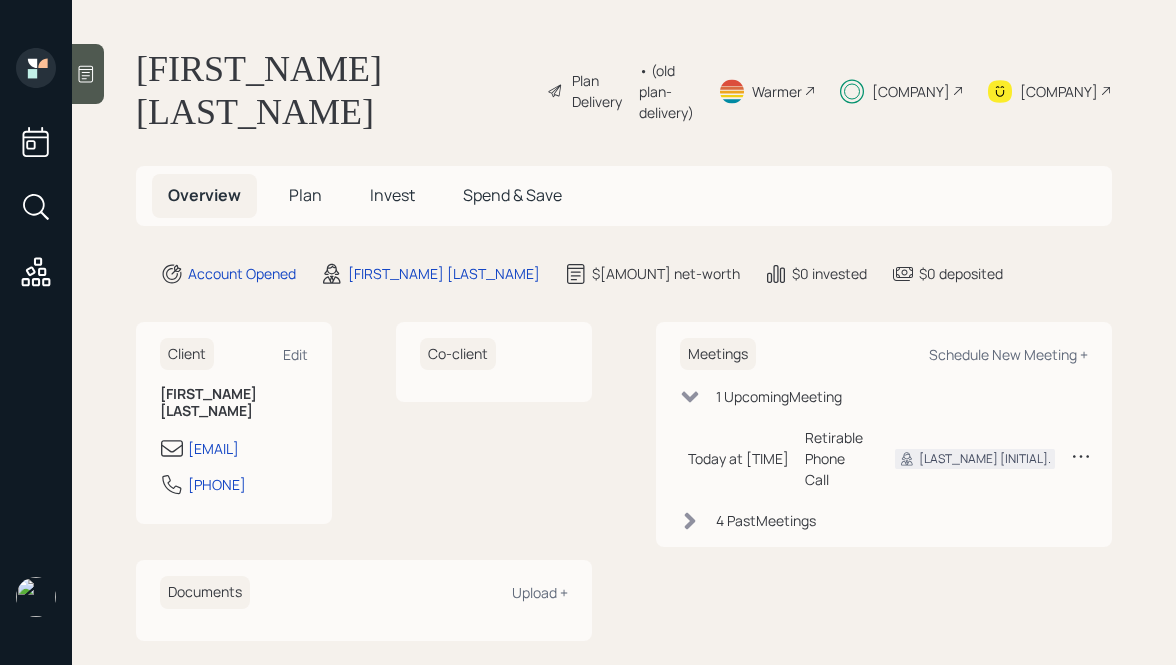 scroll, scrollTop: 0, scrollLeft: 0, axis: both 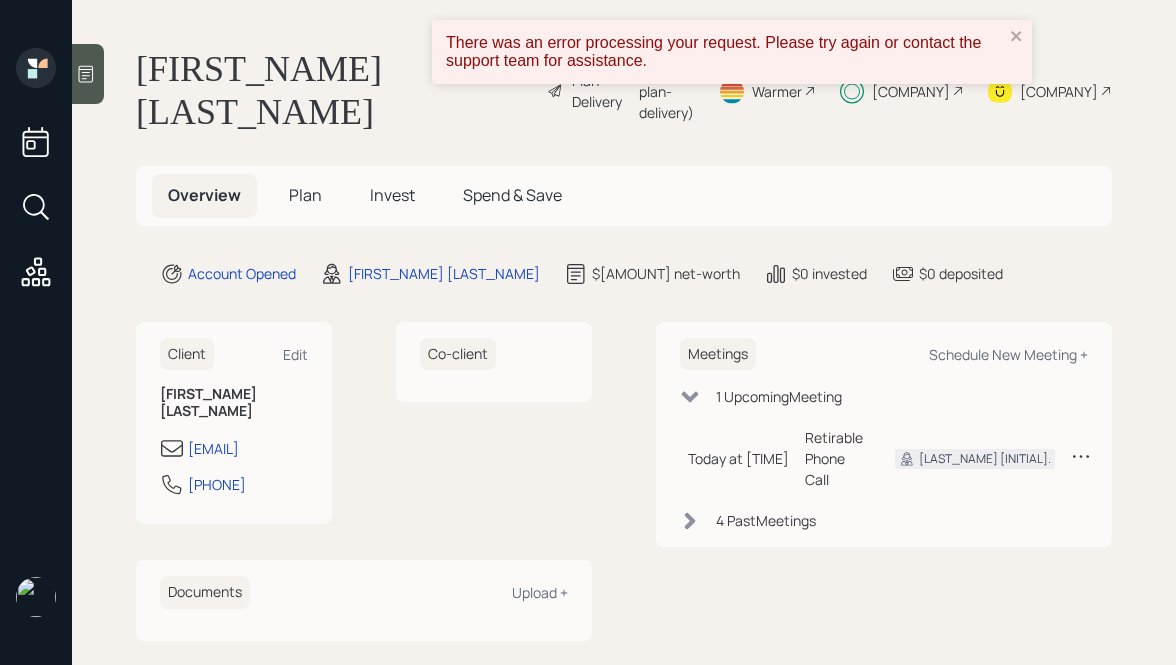 click on "Plan" at bounding box center [305, 195] 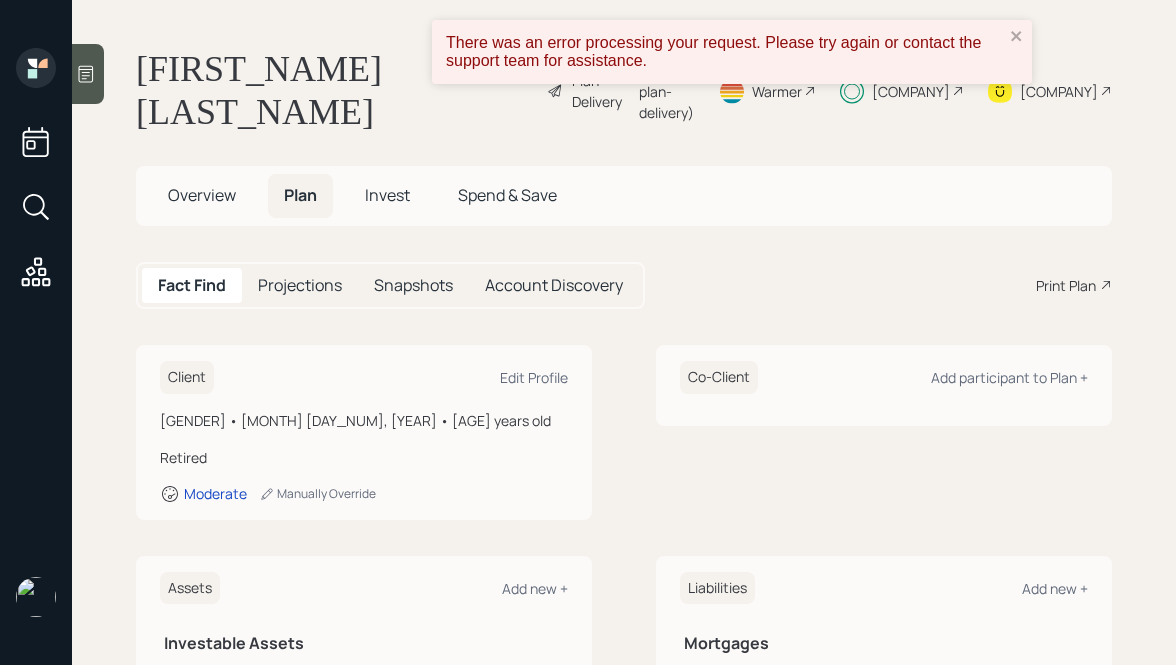 click on "Invest" at bounding box center [387, 195] 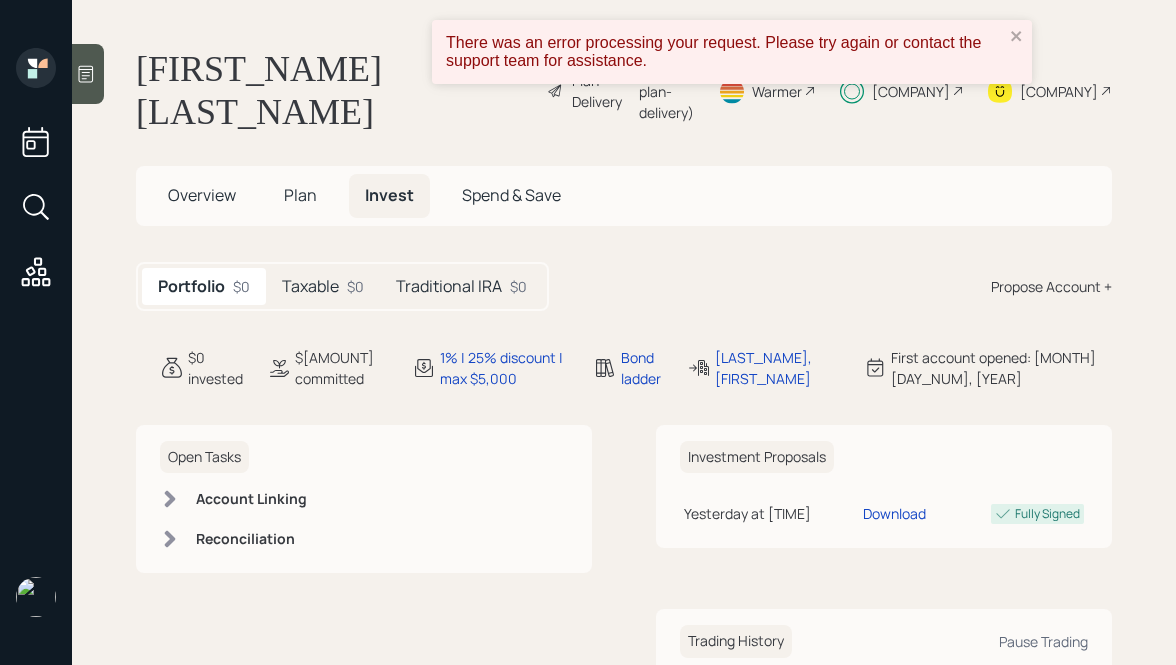 click on "Taxable" at bounding box center (310, 286) 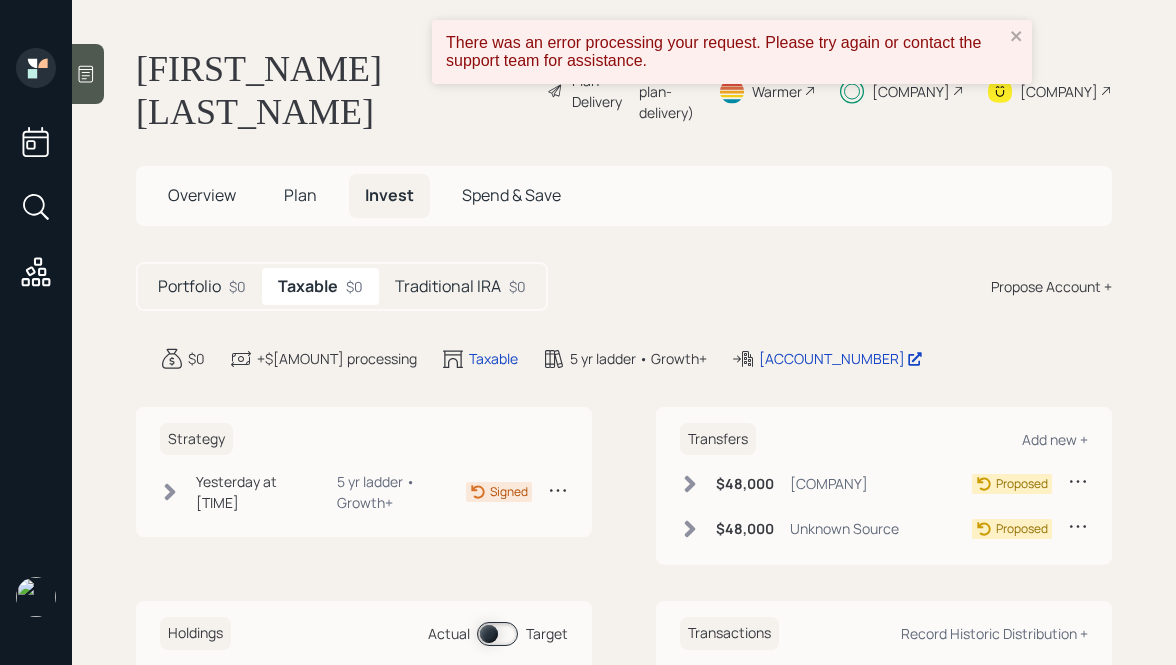 click on "Traditional IRA" at bounding box center (189, 286) 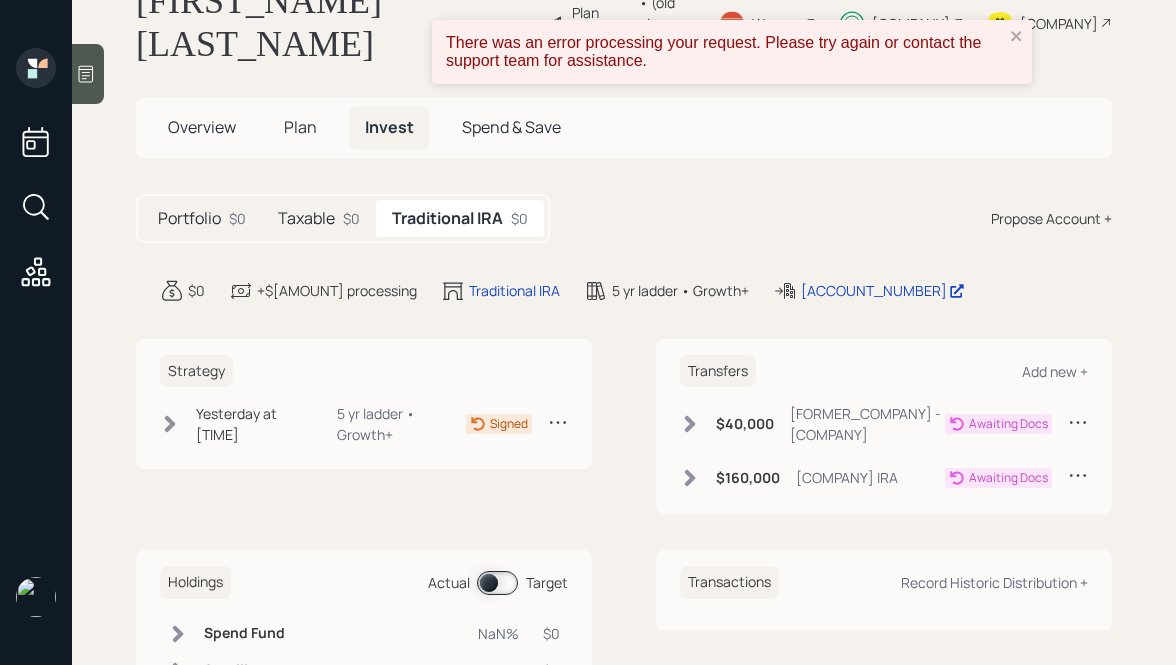 scroll, scrollTop: 0, scrollLeft: 0, axis: both 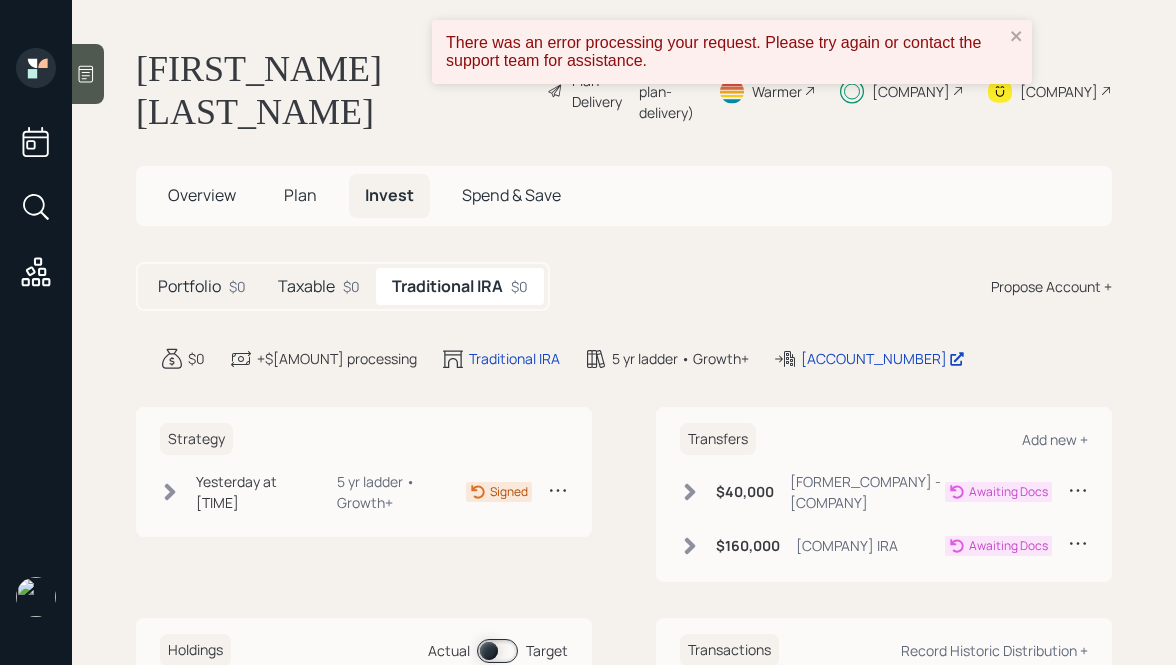 click on "Taxable" at bounding box center (189, 286) 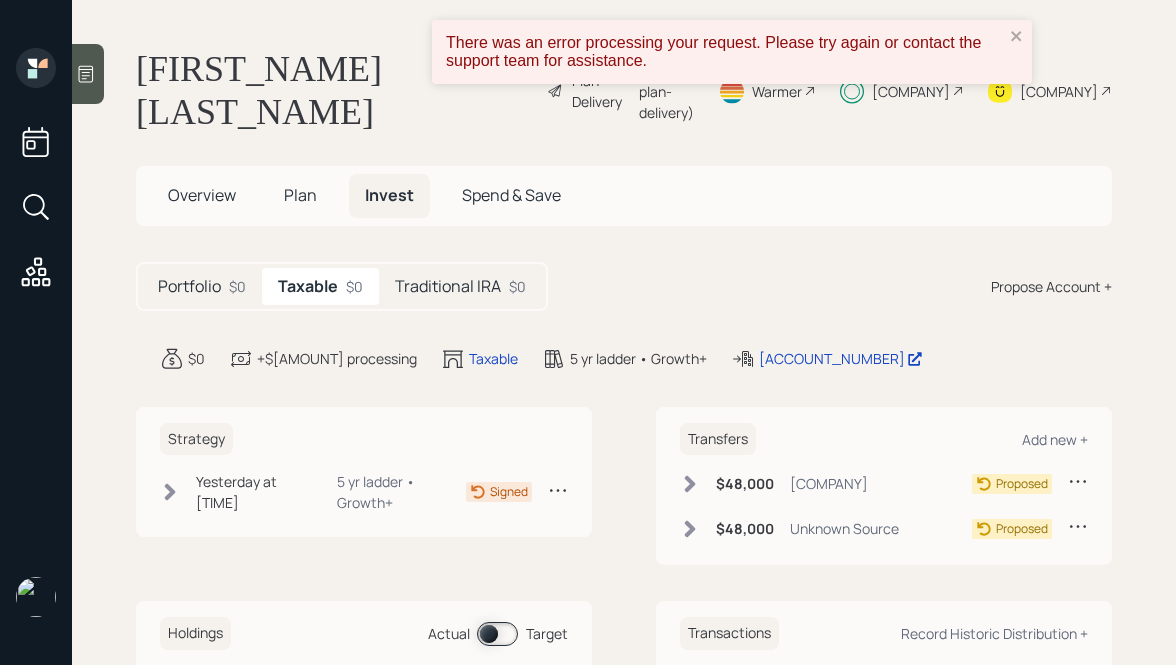 click on "Traditional IRA" at bounding box center (189, 286) 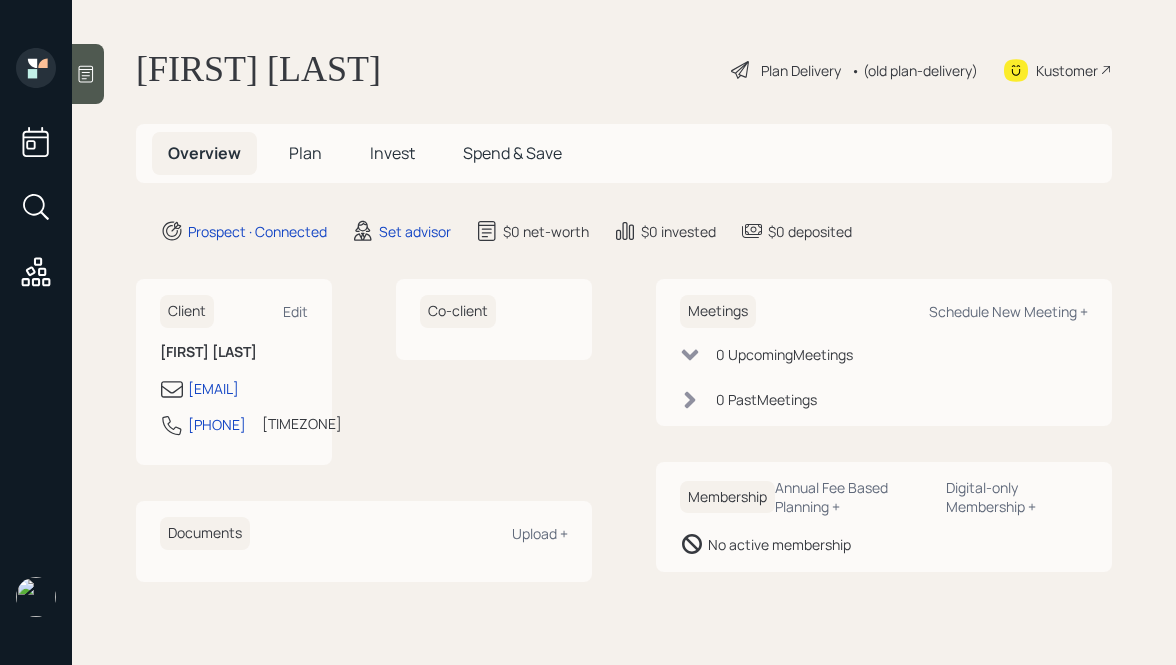 scroll, scrollTop: 0, scrollLeft: 0, axis: both 